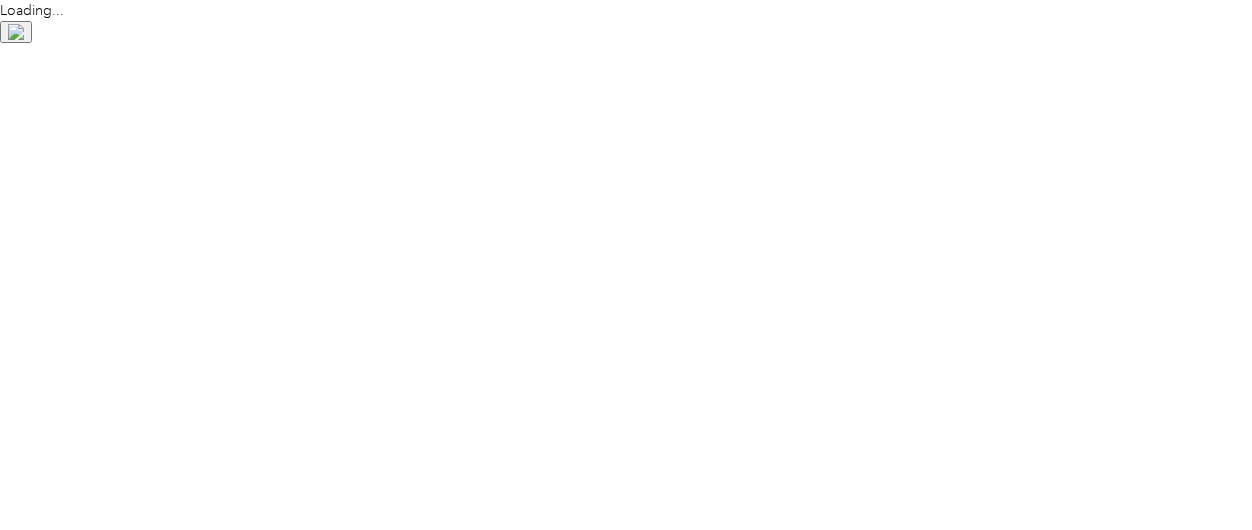 scroll, scrollTop: 0, scrollLeft: 0, axis: both 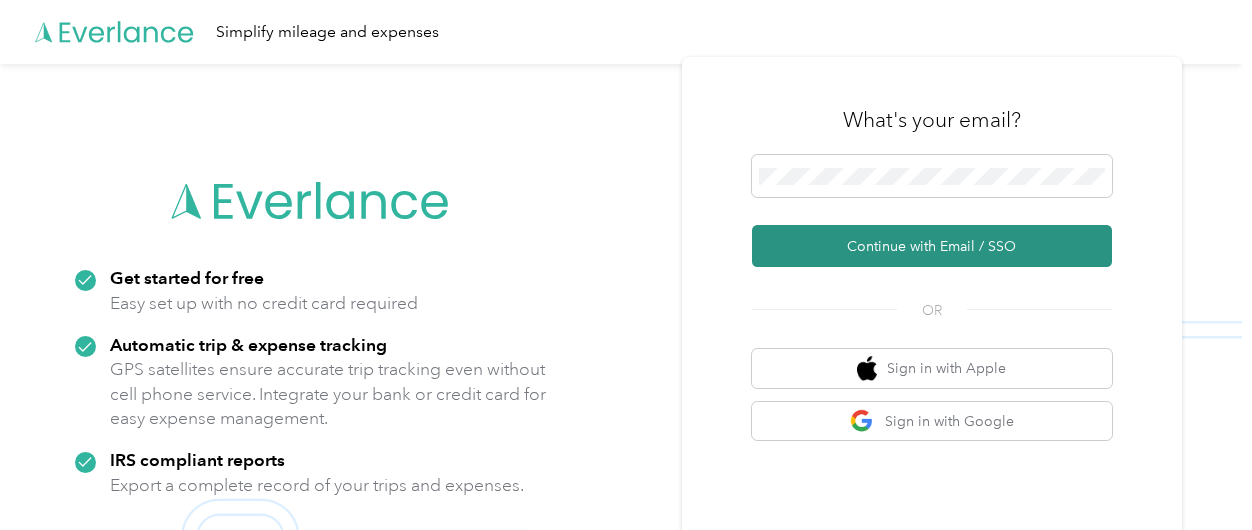 click on "Continue with Email / SSO" at bounding box center [932, 246] 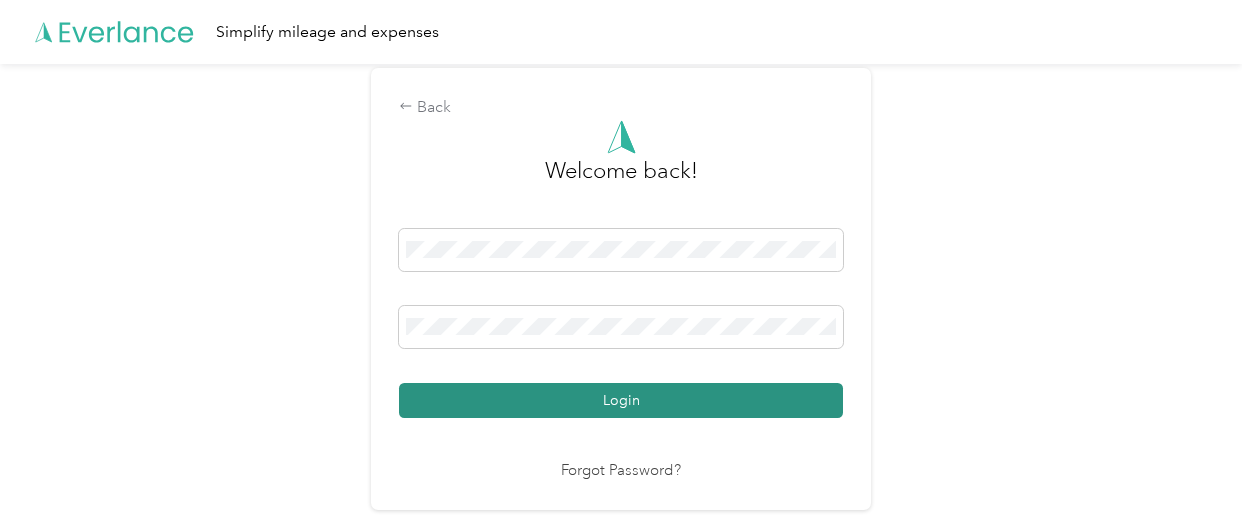 click on "Login" at bounding box center (621, 400) 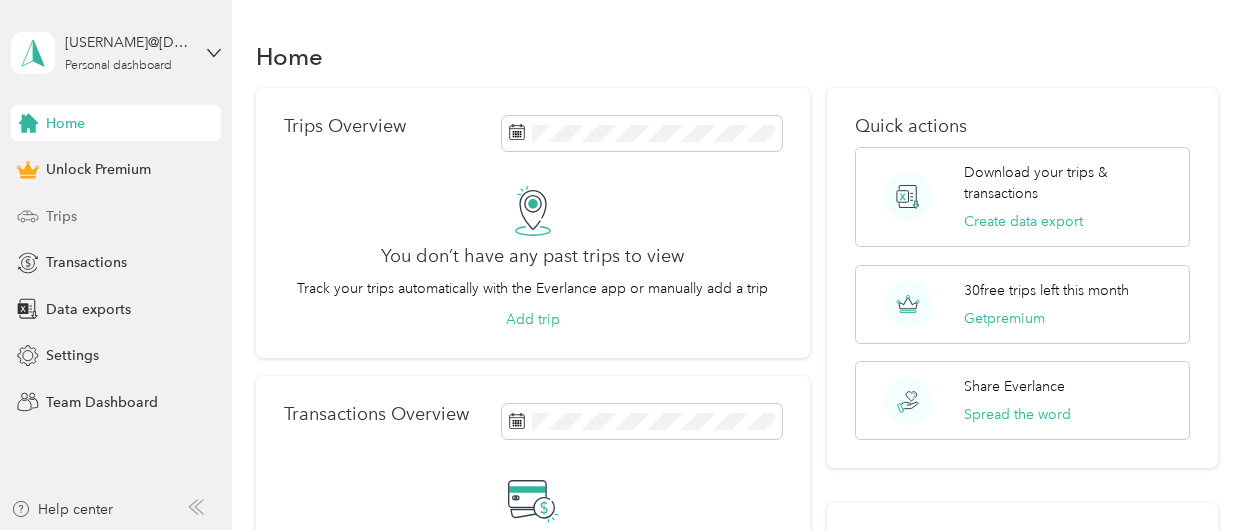 click on "Trips" at bounding box center [61, 216] 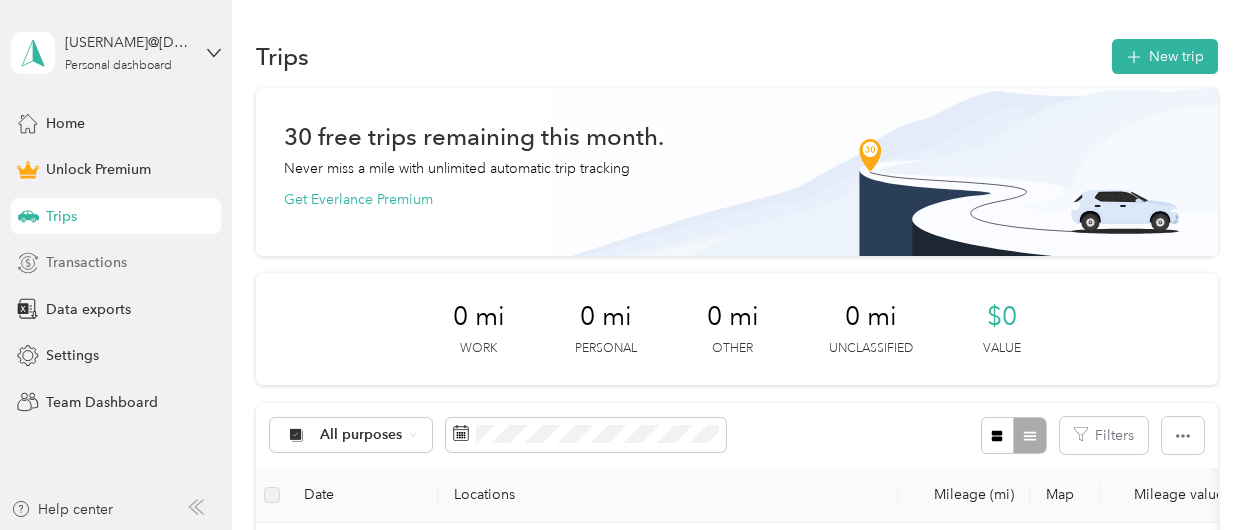 click on "Transactions" at bounding box center (86, 262) 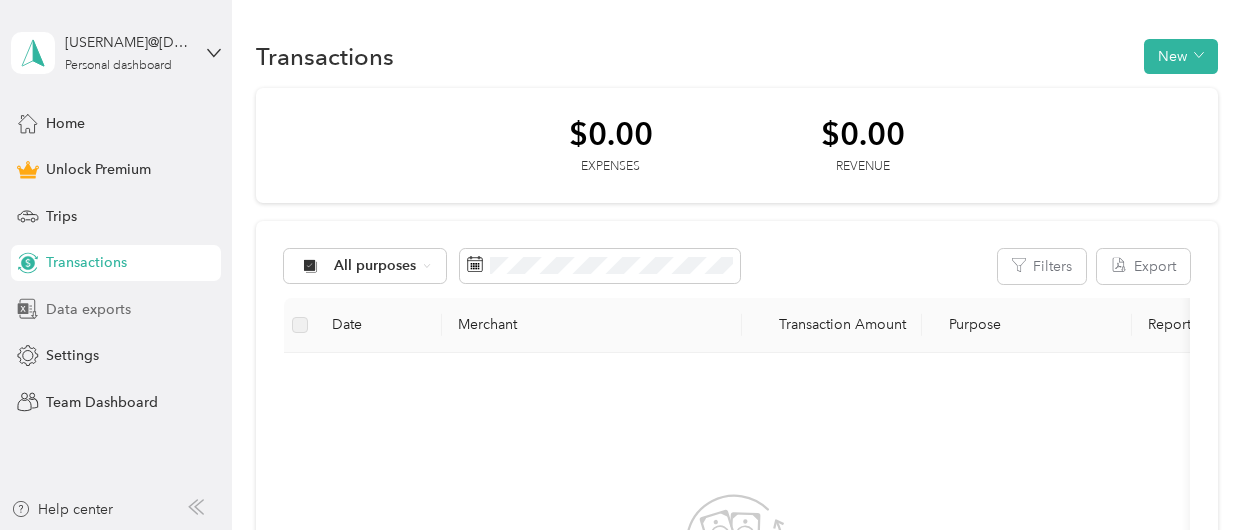 click on "Data exports" at bounding box center (88, 309) 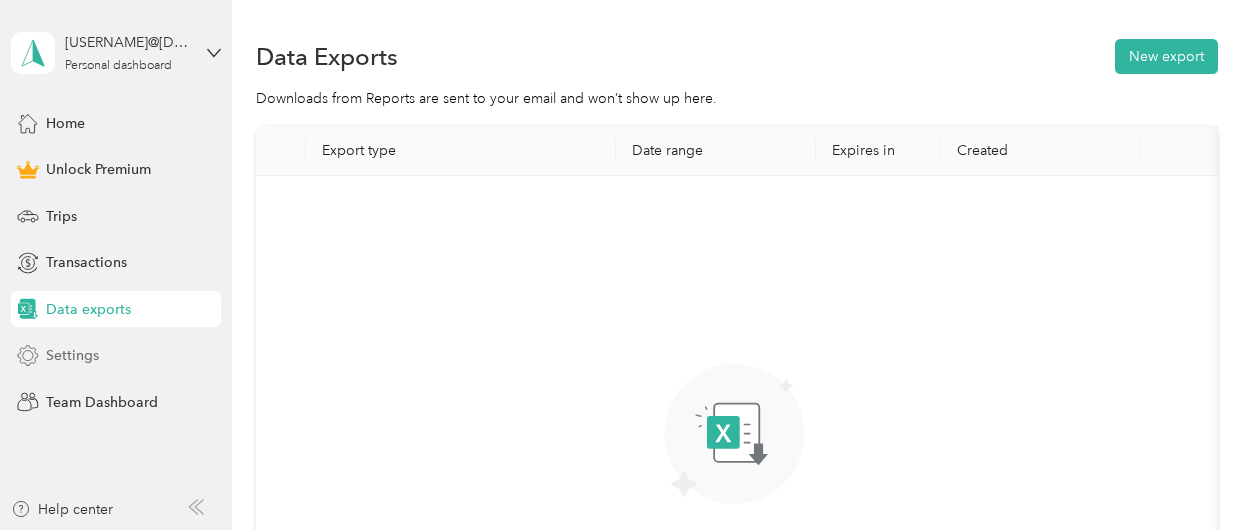 click on "Settings" at bounding box center (72, 355) 